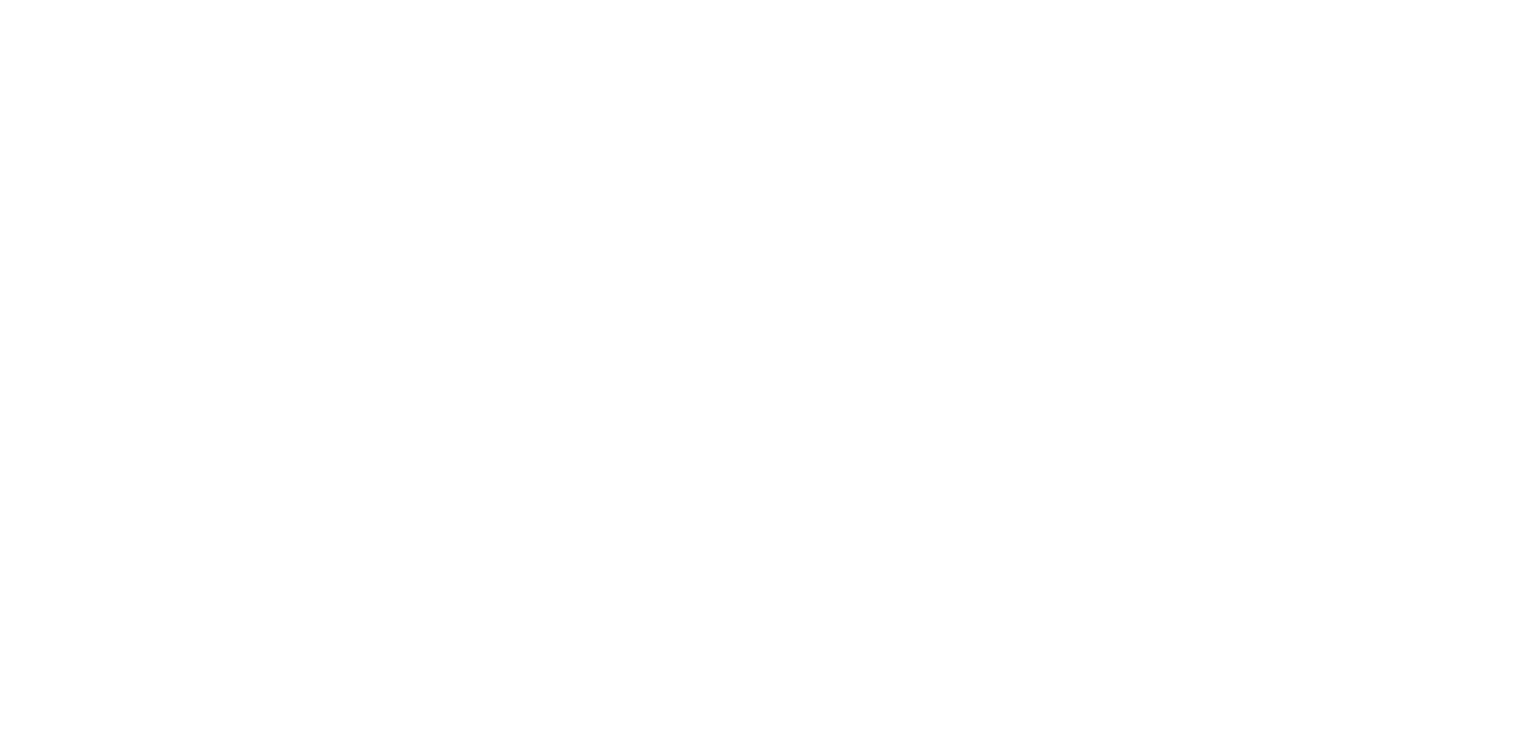 scroll, scrollTop: 0, scrollLeft: 0, axis: both 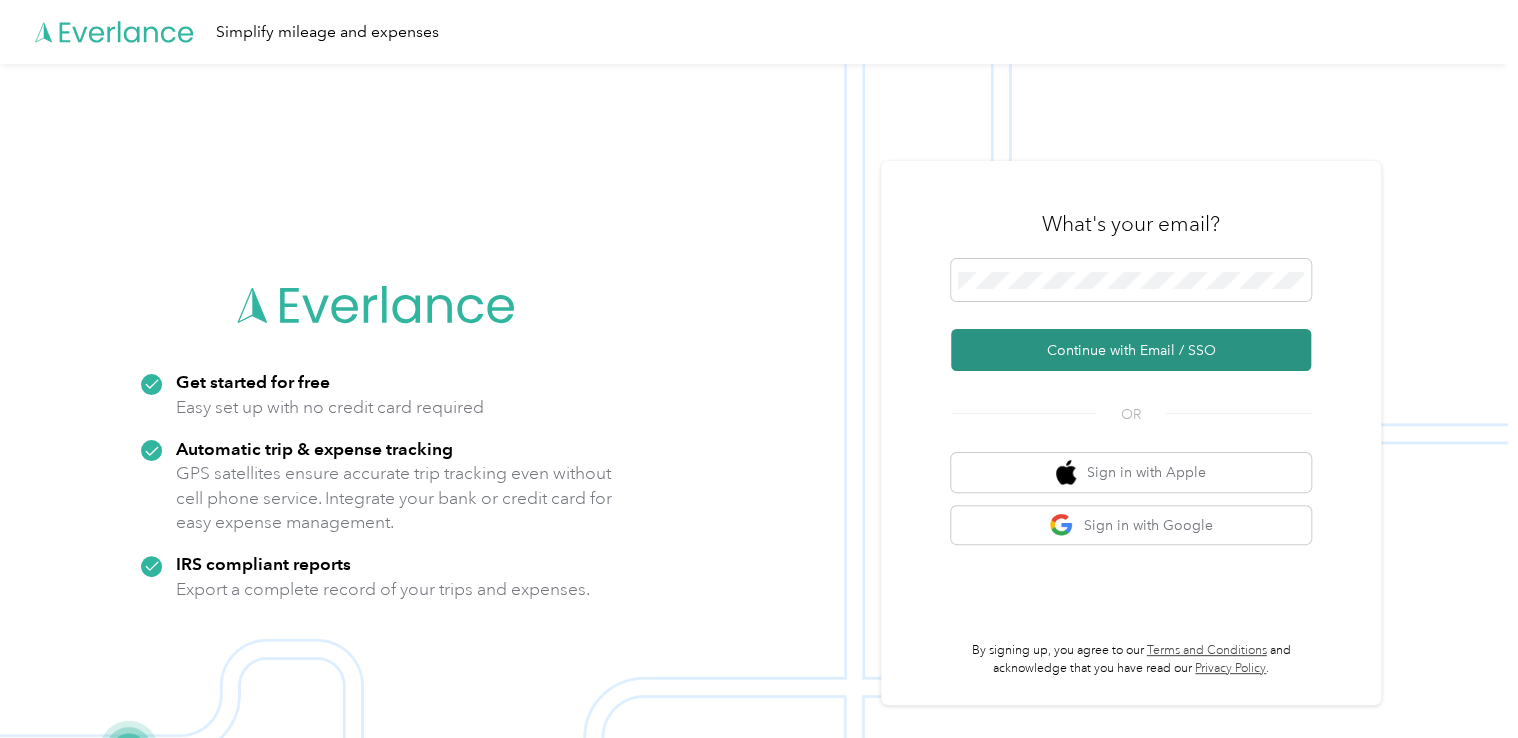 click on "Continue with Email / SSO" at bounding box center [1131, 350] 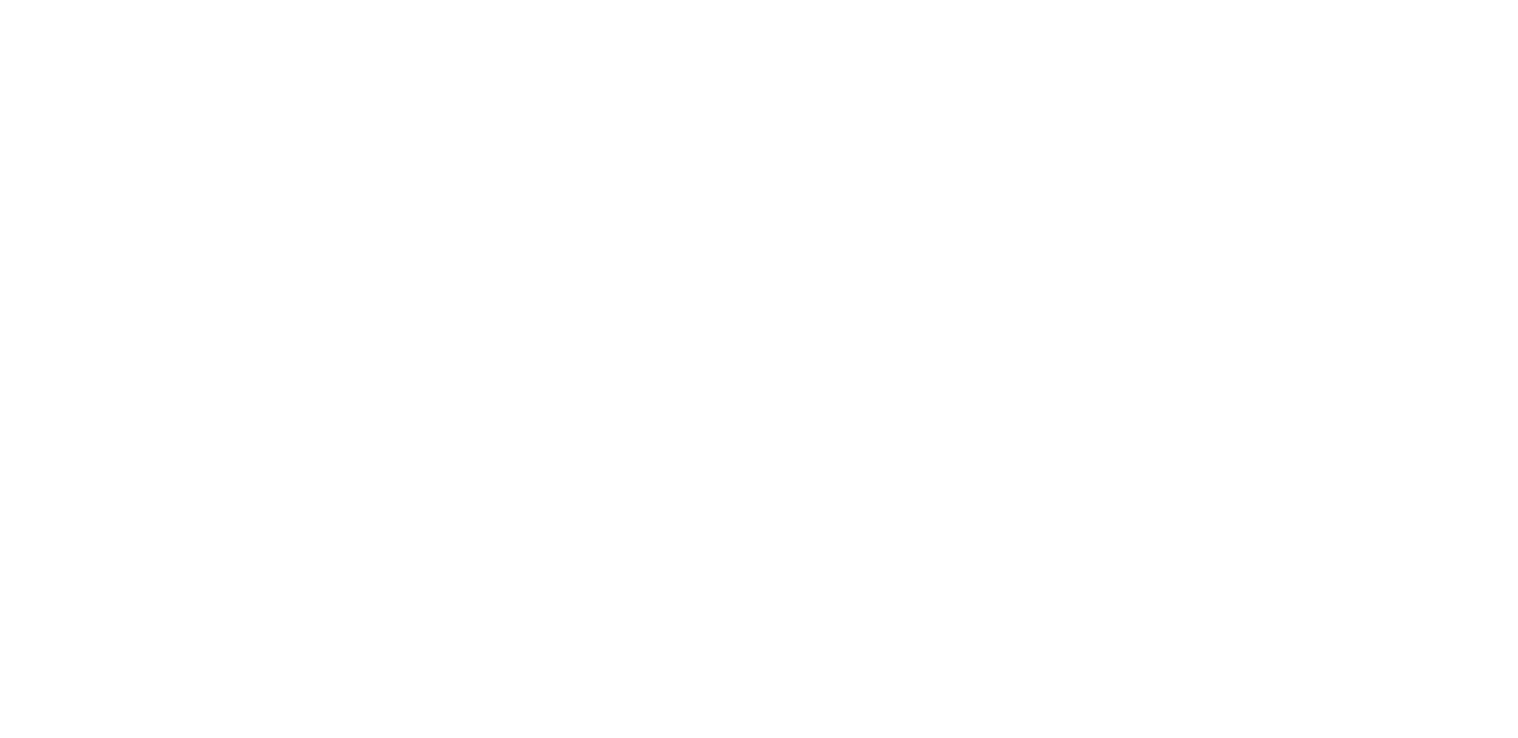 scroll, scrollTop: 0, scrollLeft: 0, axis: both 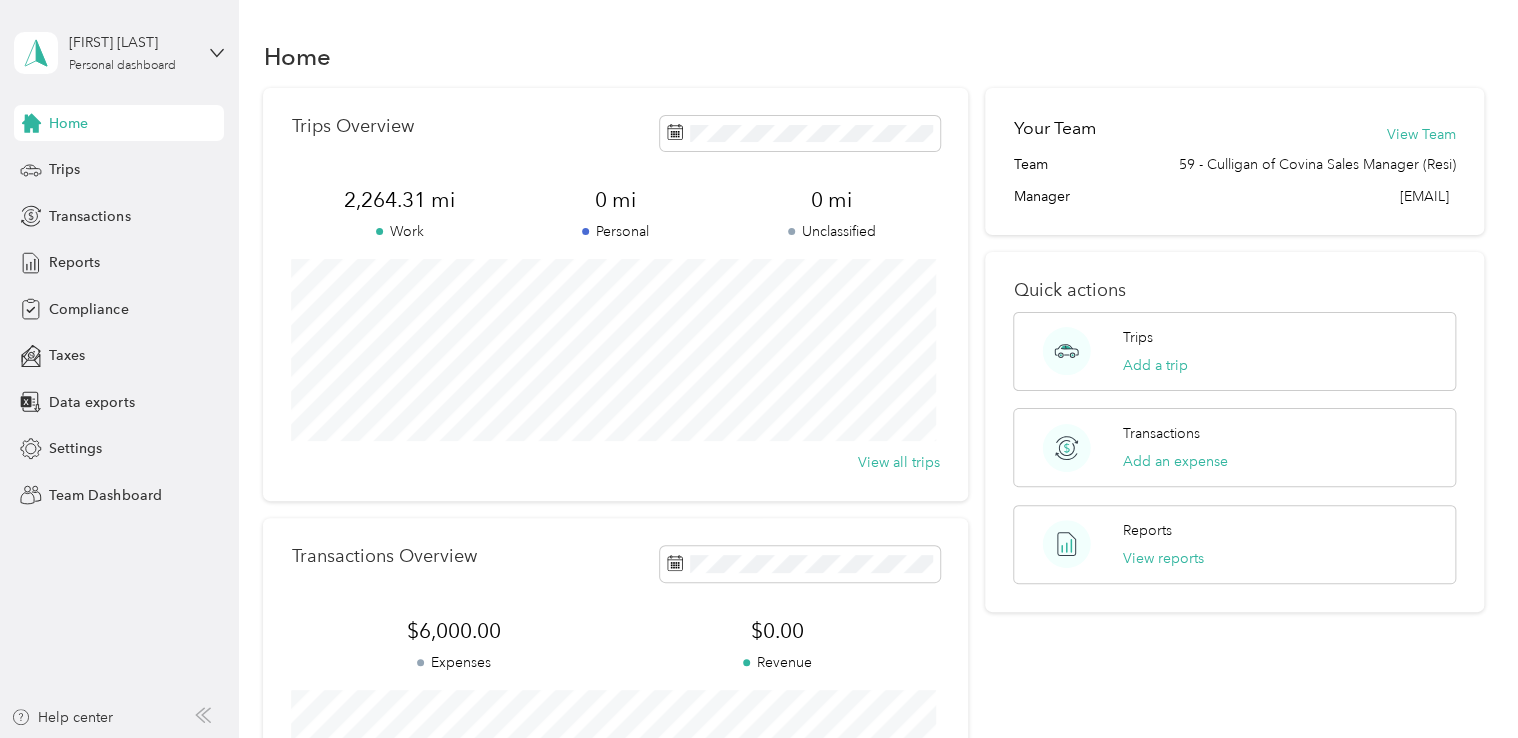click on "Your Team View Team" at bounding box center (1234, 135) 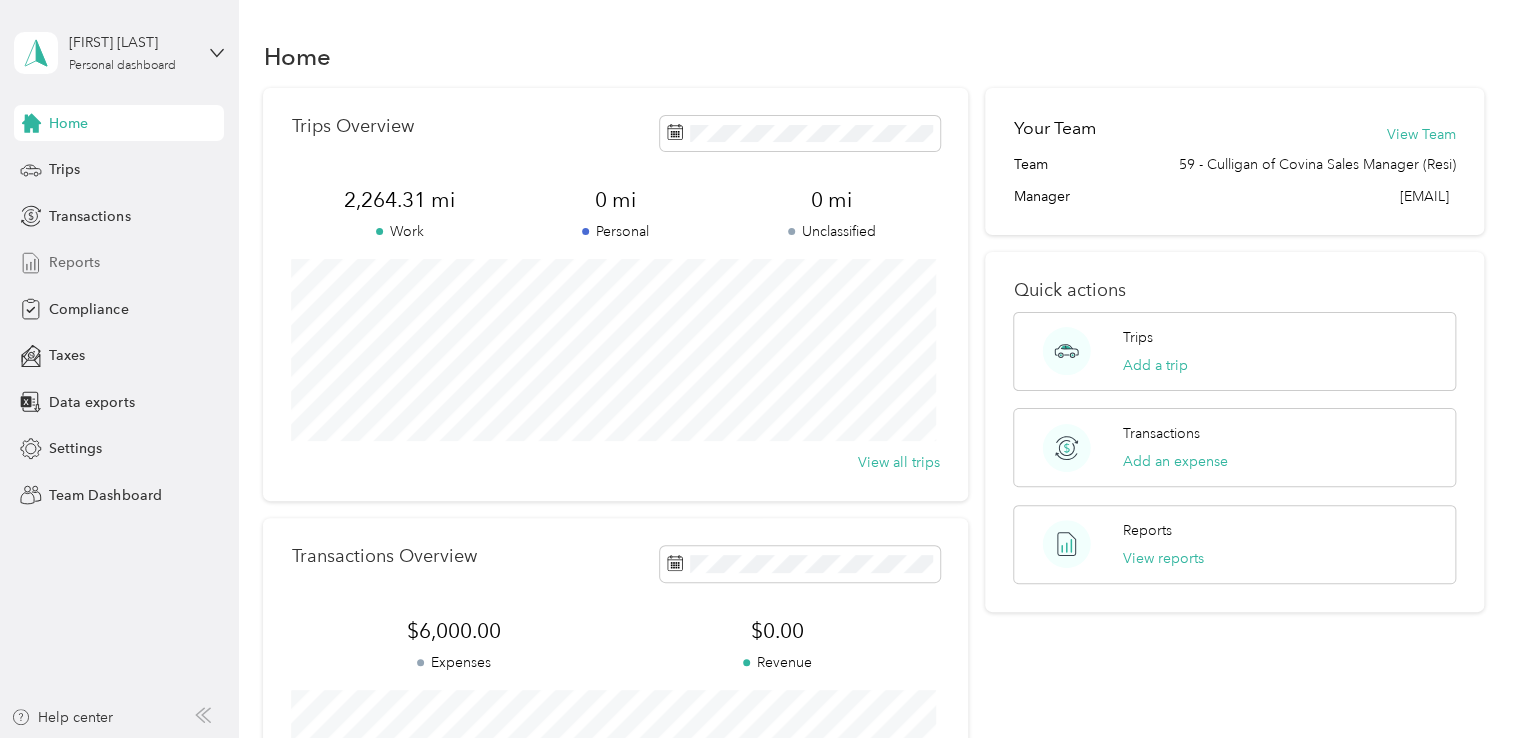 click on "Reports" at bounding box center [74, 262] 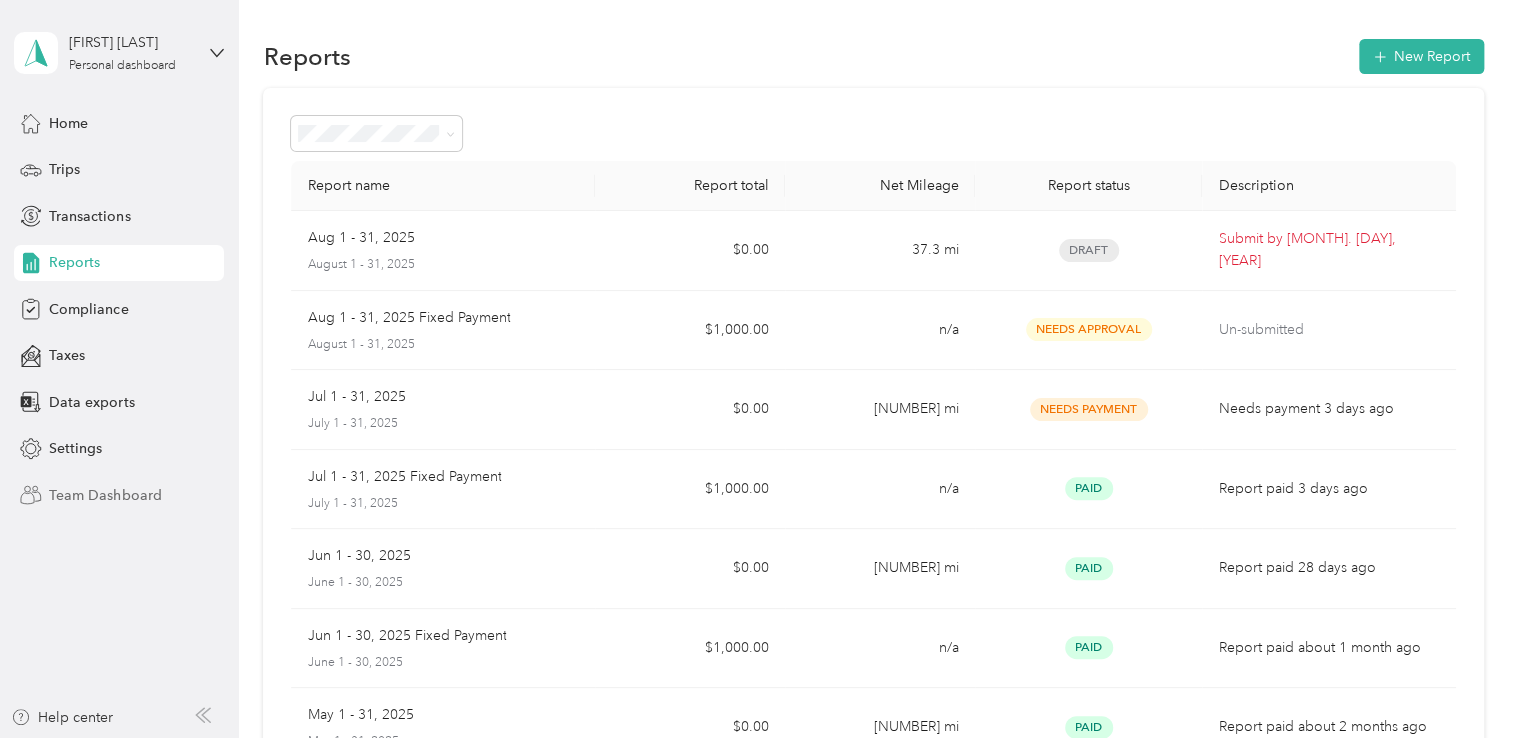 click on "Team Dashboard" at bounding box center [105, 495] 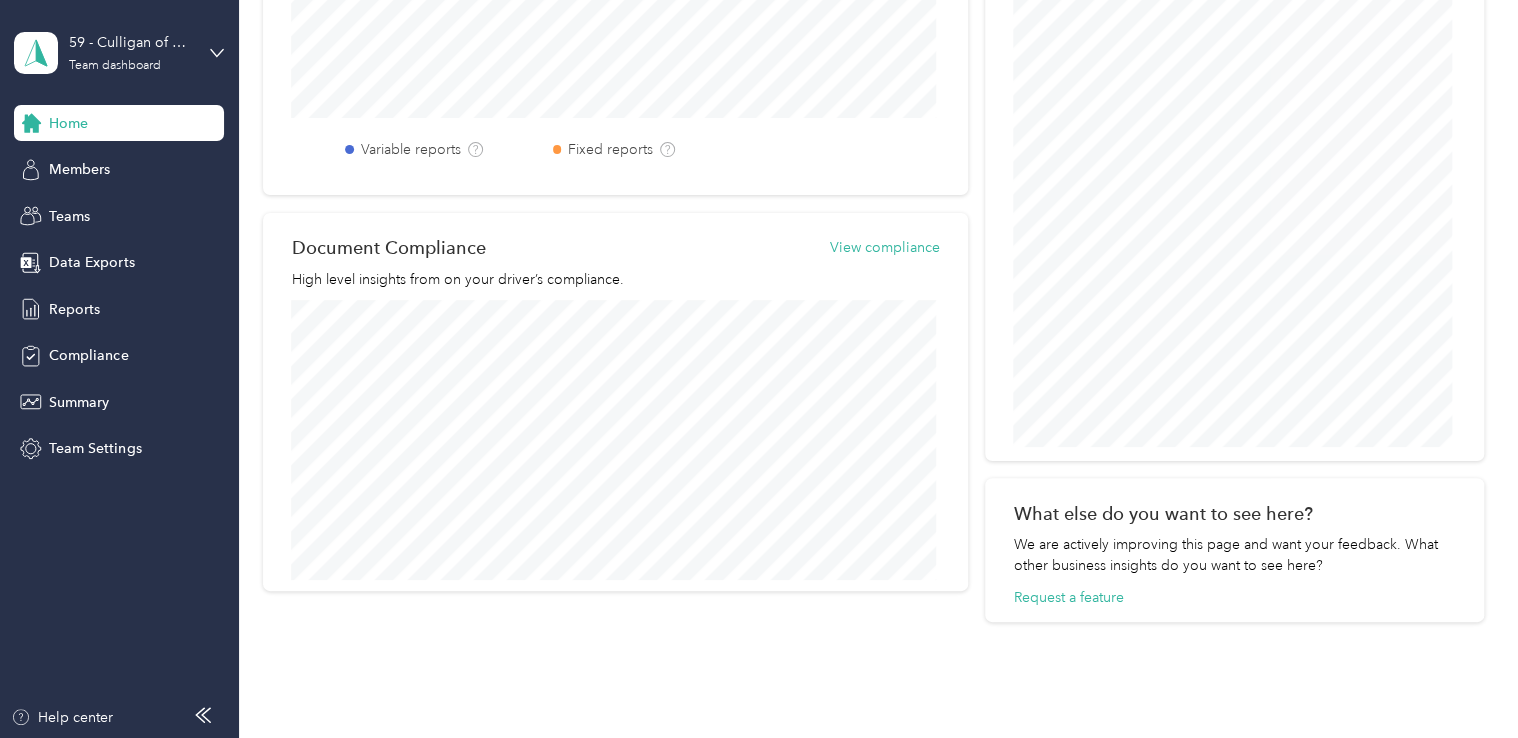 scroll, scrollTop: 869, scrollLeft: 0, axis: vertical 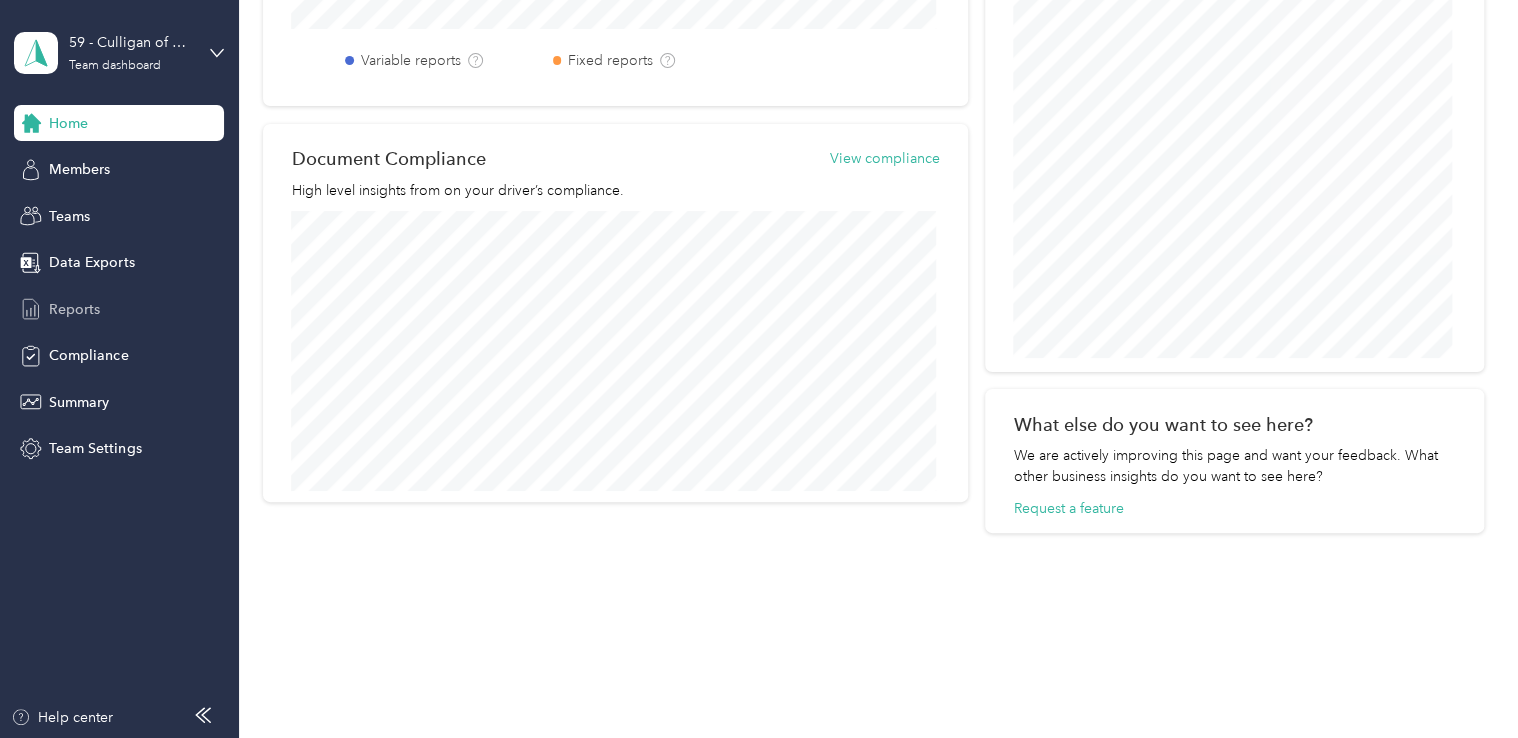 click on "Reports" at bounding box center [74, 309] 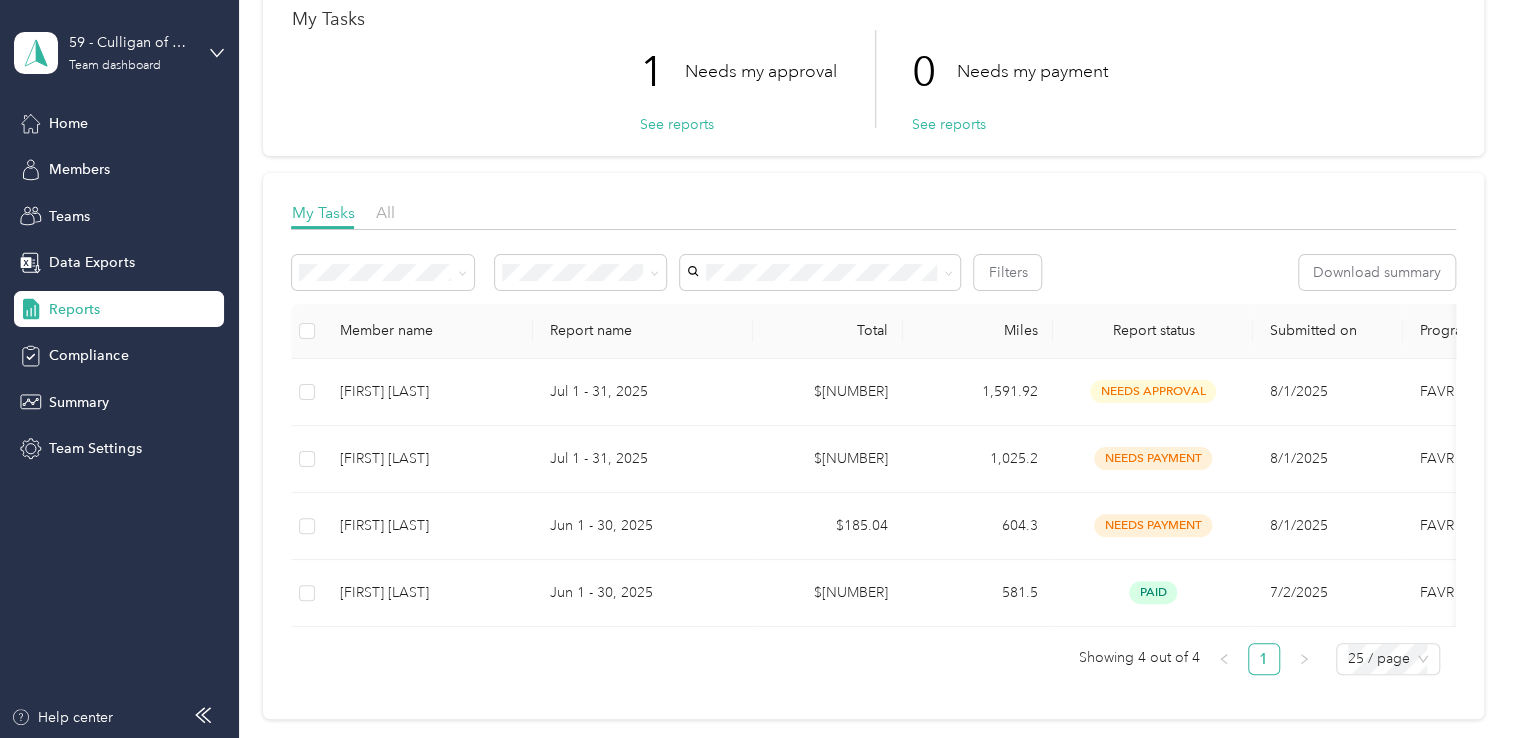 scroll, scrollTop: 128, scrollLeft: 0, axis: vertical 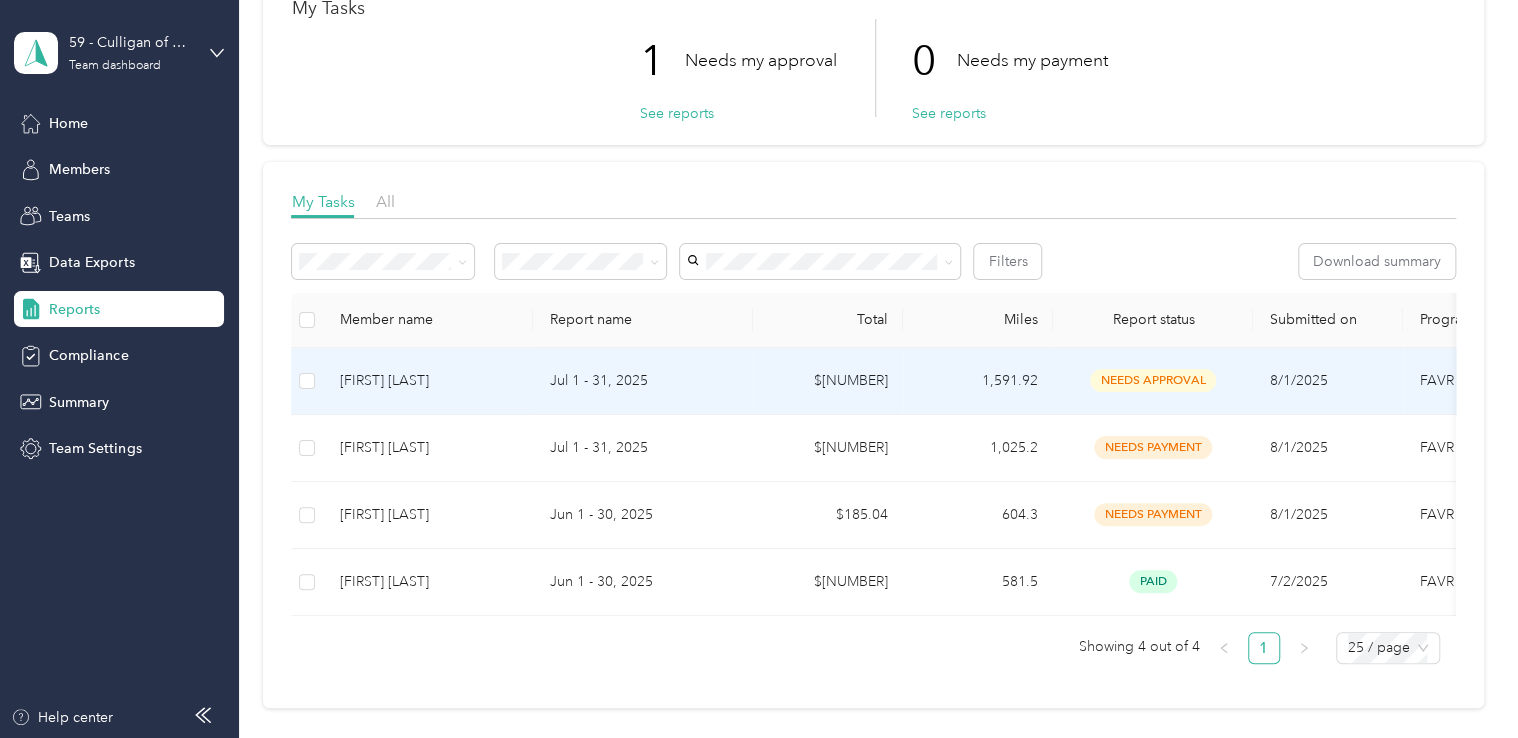 click on "[FIRST] [LAST]" at bounding box center (428, 381) 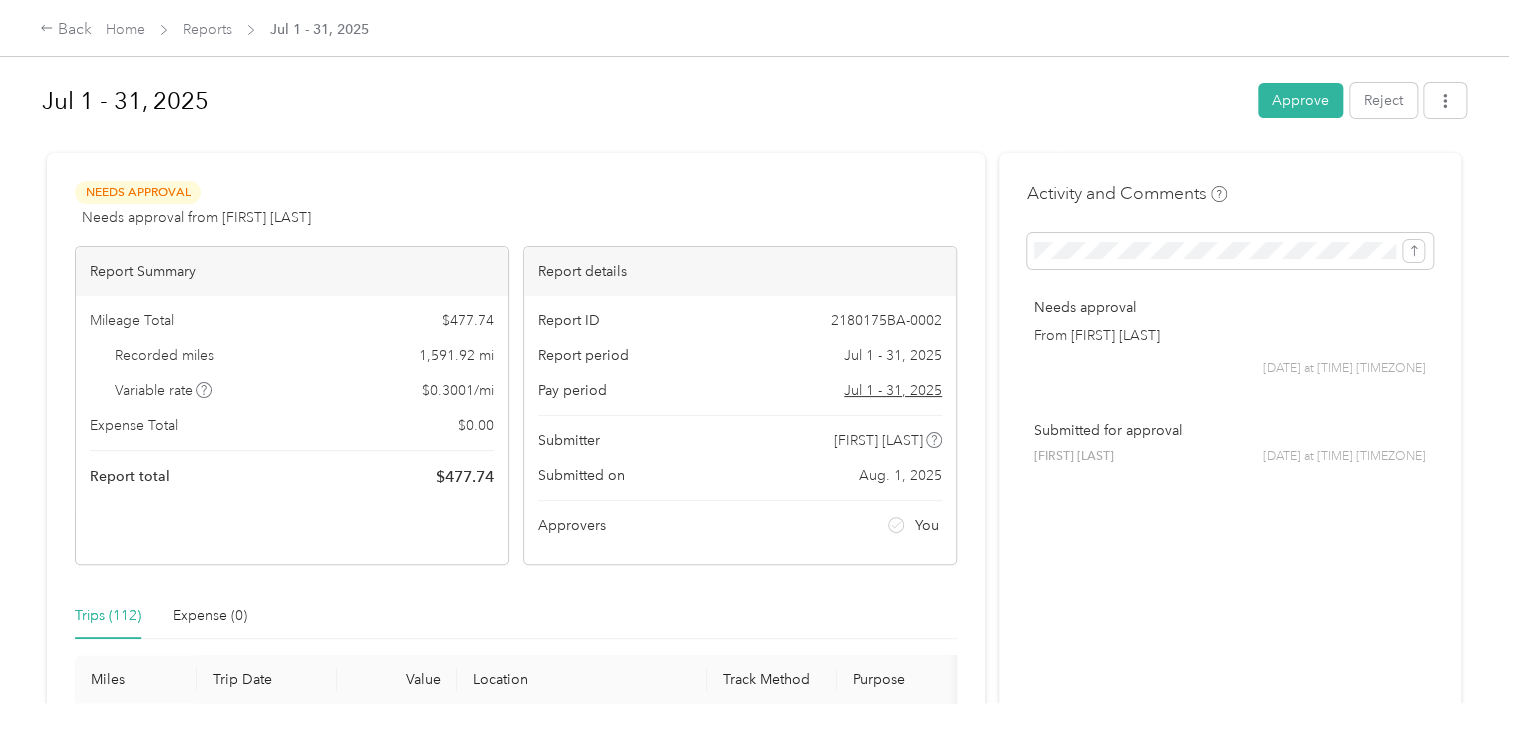 click on "[NUMBER] [STREET], [NEIGHBORHOOD], [CITY], [STATE] [TIME] [NUMBER] [STREET], [CITY], [STATE] GPS [COMPANY] - [NUMBER] [DATE] $[NUMBER] [TIME] [NUMBER] [STREET], [NEIGHBORHOOD], [CITY], [STATE] [TIME] [NUMBER] [STREET], [NEIGHBORHOOD], [CITY], [STATE] GPS [COMPANY] - [NUMBER] [DATE] $[NUMBER] [TIME] [TIME] [NUMBER] [STREET], [NEIGHBORHOOD], [CITY], [STATE] [TIME] [NUMBER] [STREET], [CITY], [STATE] GPS [COMPANY] - [NUMBER] [DATE] $[NUMBER] [TIME] [TIME] [NUMBER] [STREET], [NEIGHBORHOOD], [CITY], [STATE] [TIME] [NUMBER] [STREET], [NEIGHBORHOOD], [CITY], [STATE] GPS [COMPANY] - [NUMBER] [DATE] $[NUMBER] [TIME] [TIME] [CITY] [TIME] [NUMBER] [STREET], [CITY], [STATE] GPS [COMPANY] - [NUMBER] [DATE] $[NUMBER] [TIME] [TIME] [TIME] GPS -" at bounding box center (754, 351) 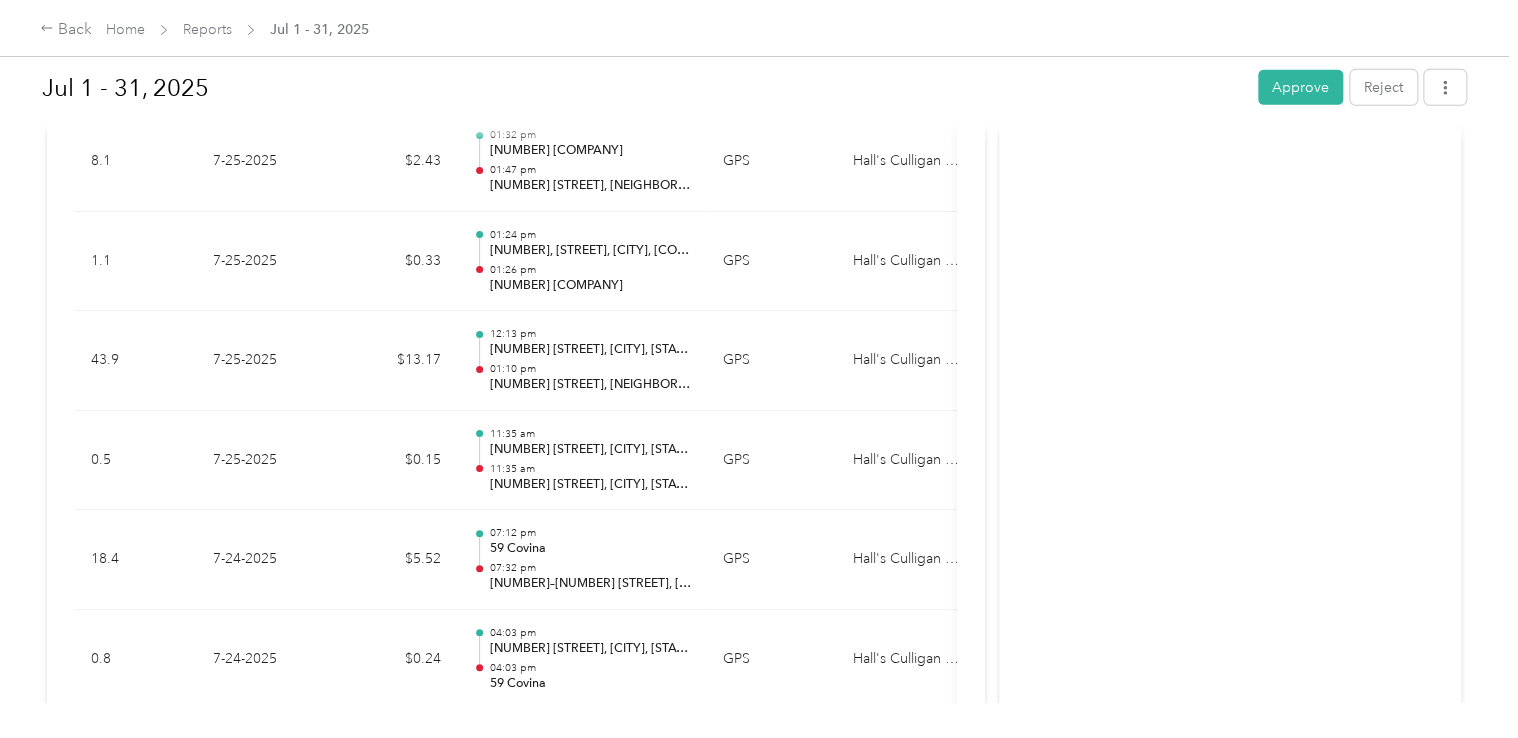 scroll, scrollTop: 3120, scrollLeft: 0, axis: vertical 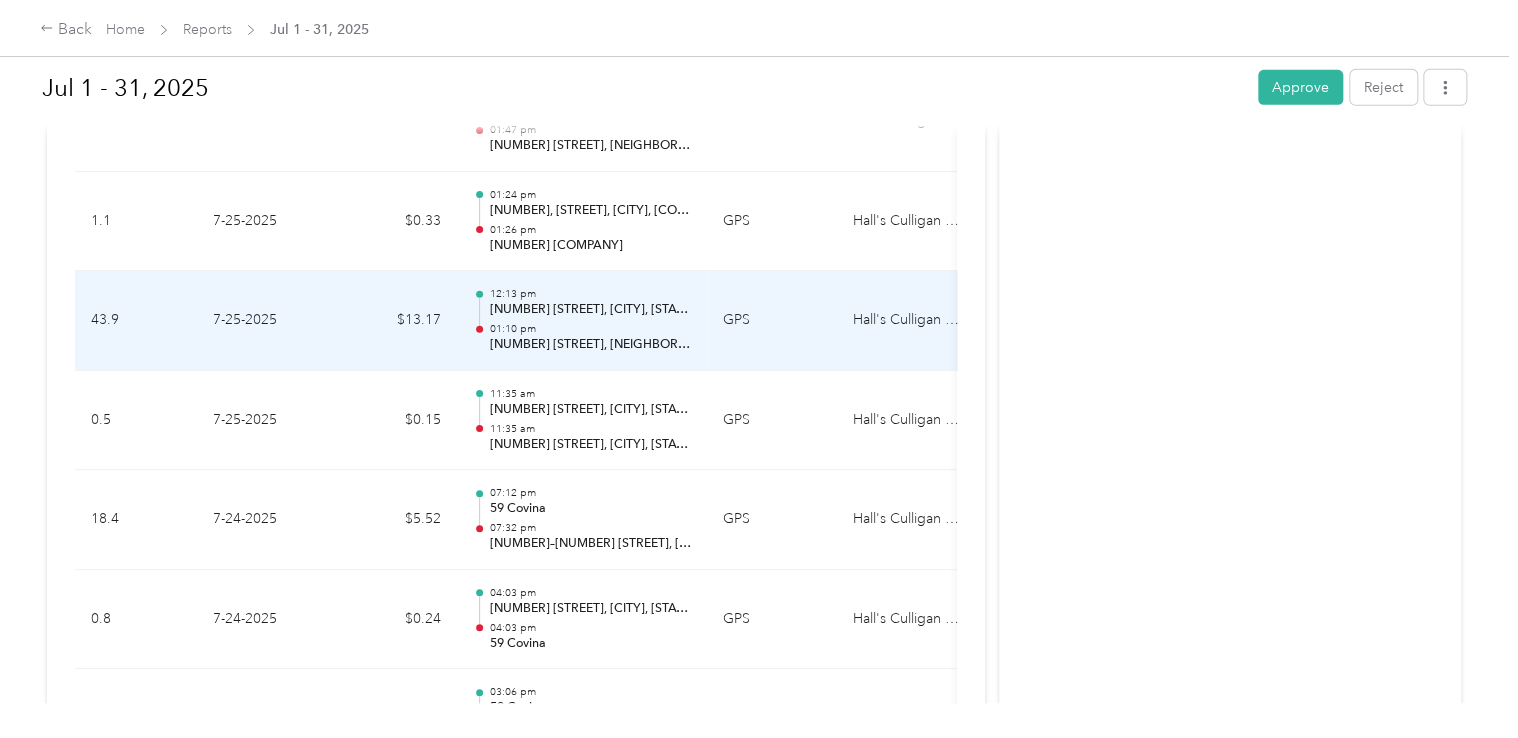 click on "01:10 pm" at bounding box center (590, 329) 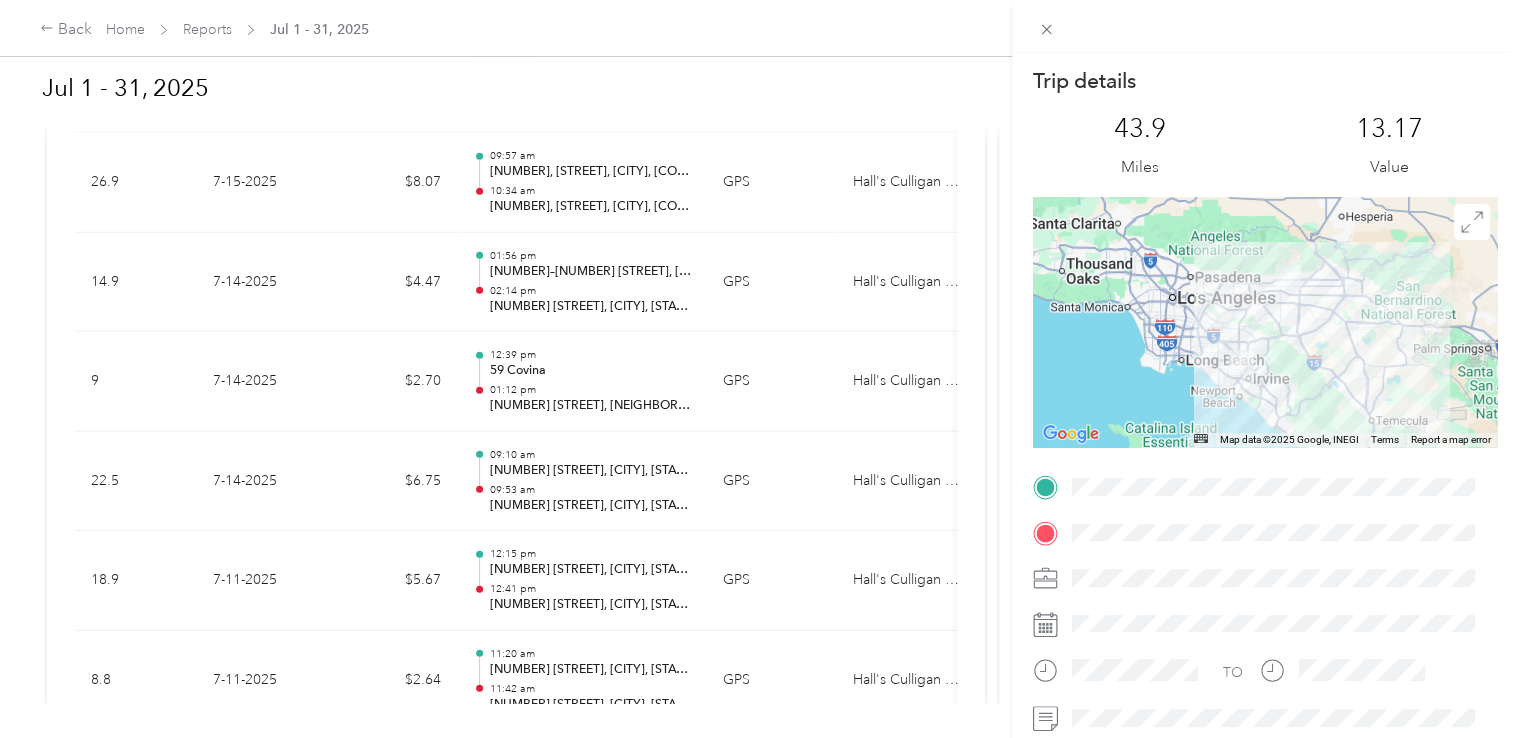 scroll, scrollTop: 6880, scrollLeft: 0, axis: vertical 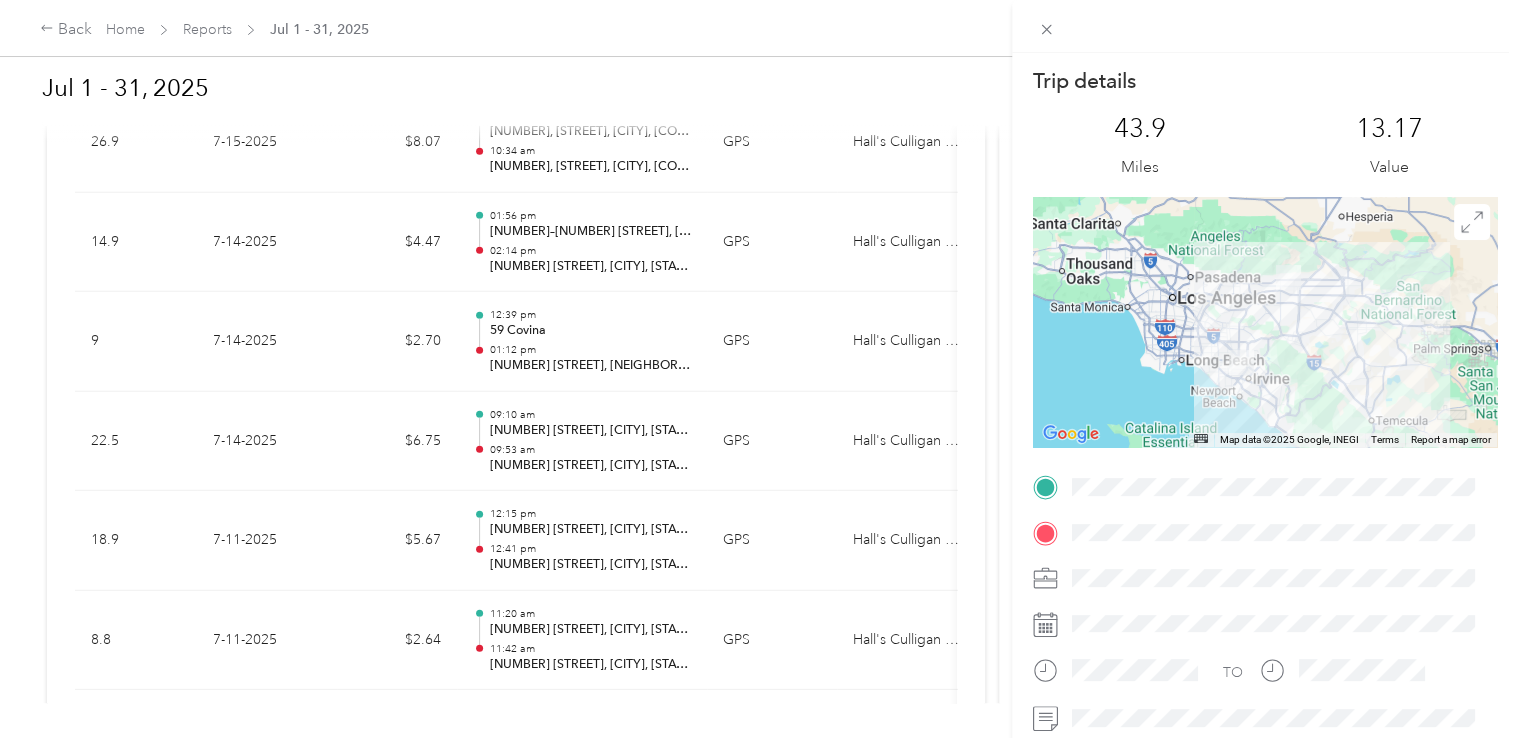 click on "Trip details This trip cannot be edited because it is either under review, approved, or paid. Contact your Team Manager to edit it. [NUMBER] Miles [NUMBER] Value  ← Move left → Move right ↑ Move up ↓ Move down + Zoom in - Zoom out Home Jump left by 75% End Jump right by 75% Page Up Jump up by 75% Page Down Jump down by 75% Map Data Map data ©2025 Google, INEGI Map data ©2025 Google, INEGI 20 km  Click to toggle between metric and imperial units Terms Report a map error TO" at bounding box center [759, 369] 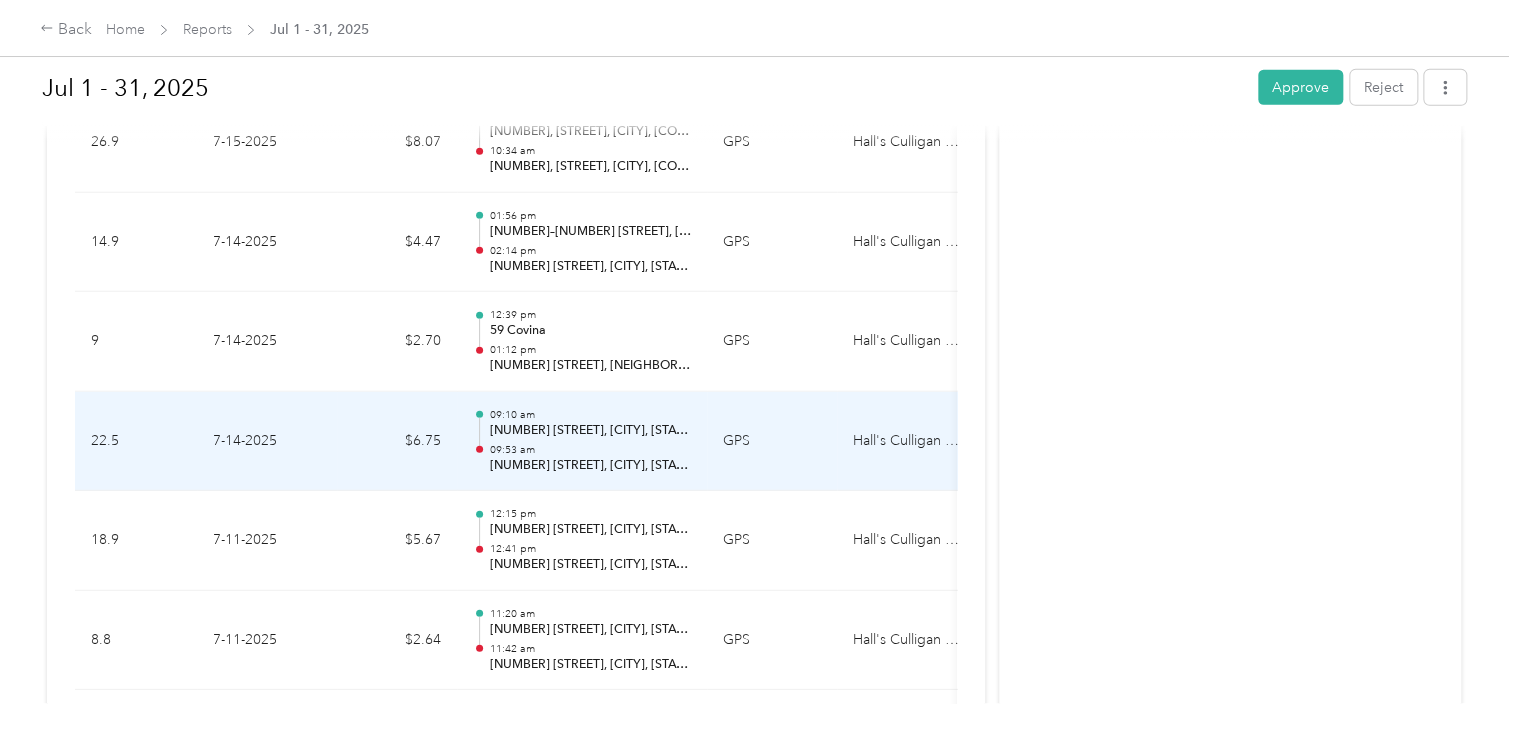 click on "[NUMBER] [STREET], [CITY], [STATE]" at bounding box center [590, 431] 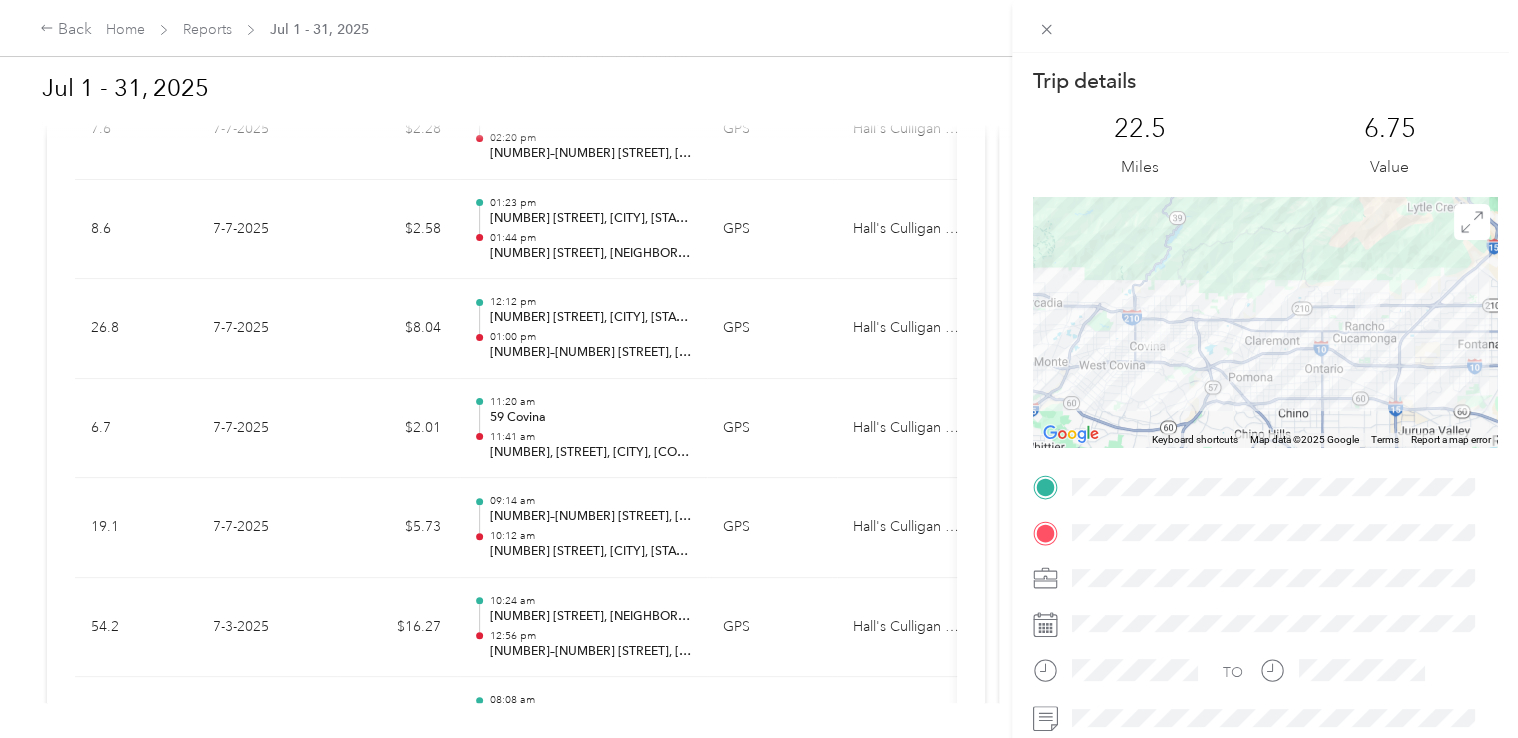 scroll, scrollTop: 9680, scrollLeft: 0, axis: vertical 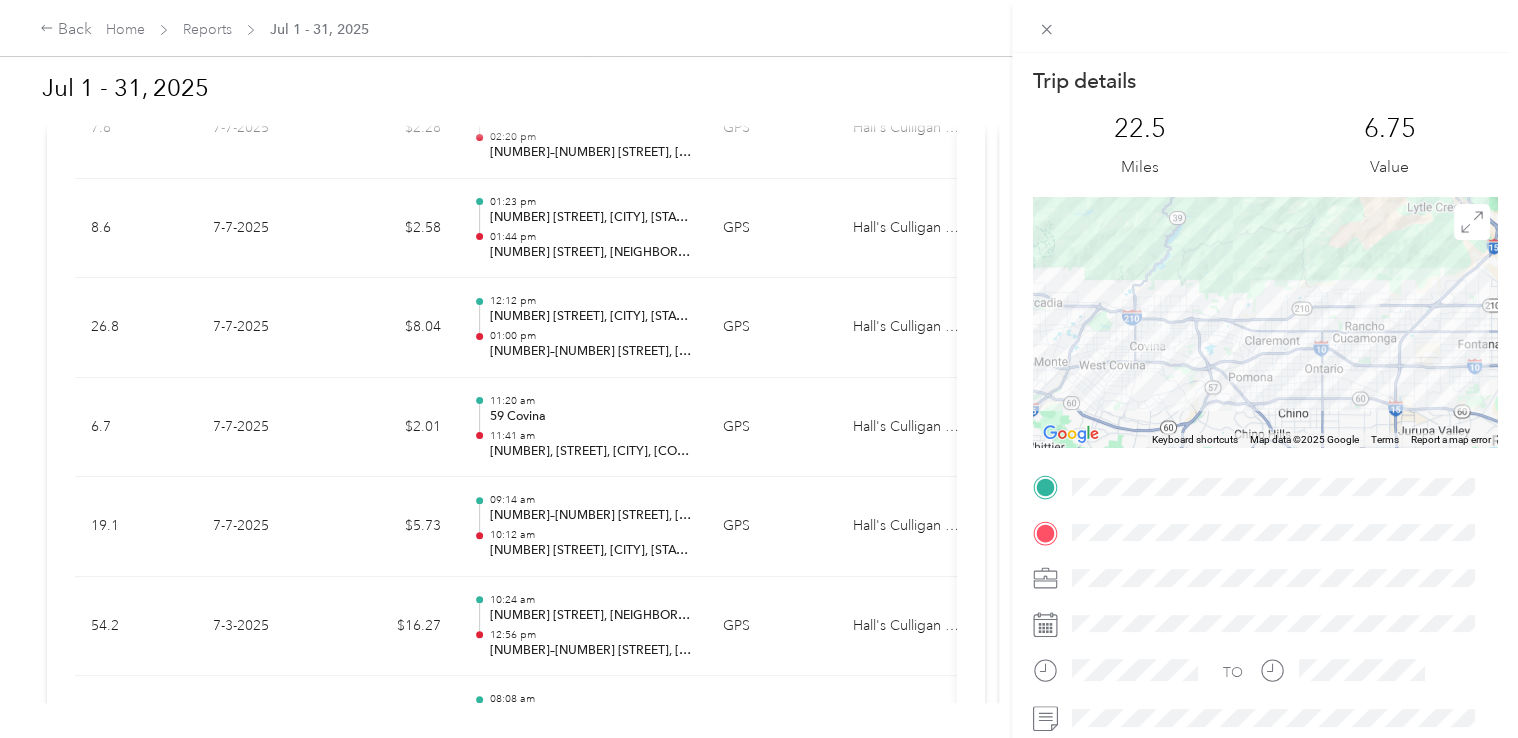 click on "Trip details This trip cannot be edited because it is either under review, approved, or paid. Contact your Team Manager to edit it. [NUMBER] Miles [NUMBER] Value  ← Move left → Move right ↑ Move up ↓ Move down + Zoom in - Zoom out Home Jump left by 75% End Jump right by 75% Page Up Jump up by 75% Page Down Jump down by 75% Keyboard shortcuts Map Data Map data ©2025 Google Map data ©2025 Google 10 km  Click to toggle between metric and imperial units Terms Report a map error TO" at bounding box center (759, 369) 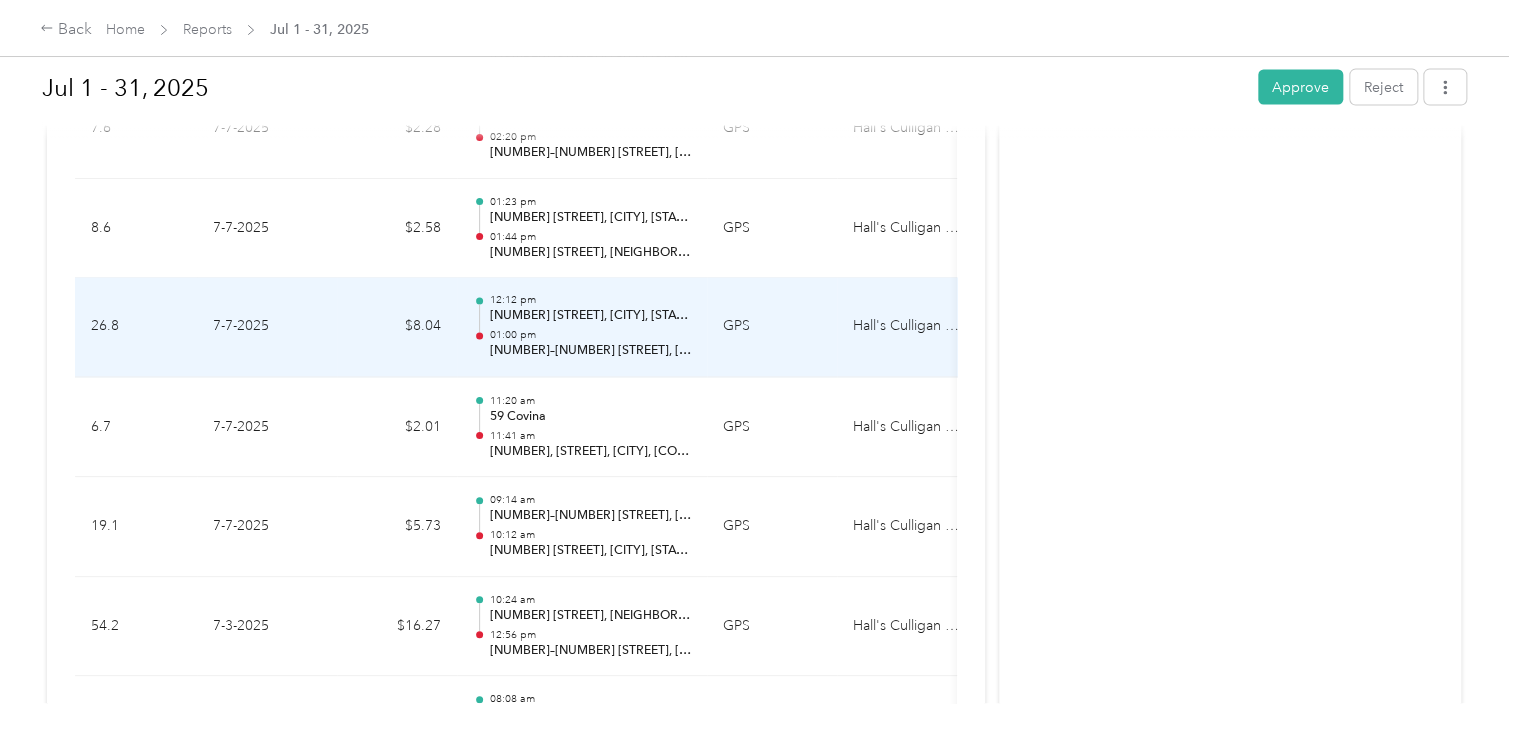 click on "[NUMBER] [STREET], [CITY], [STATE]" at bounding box center [590, 317] 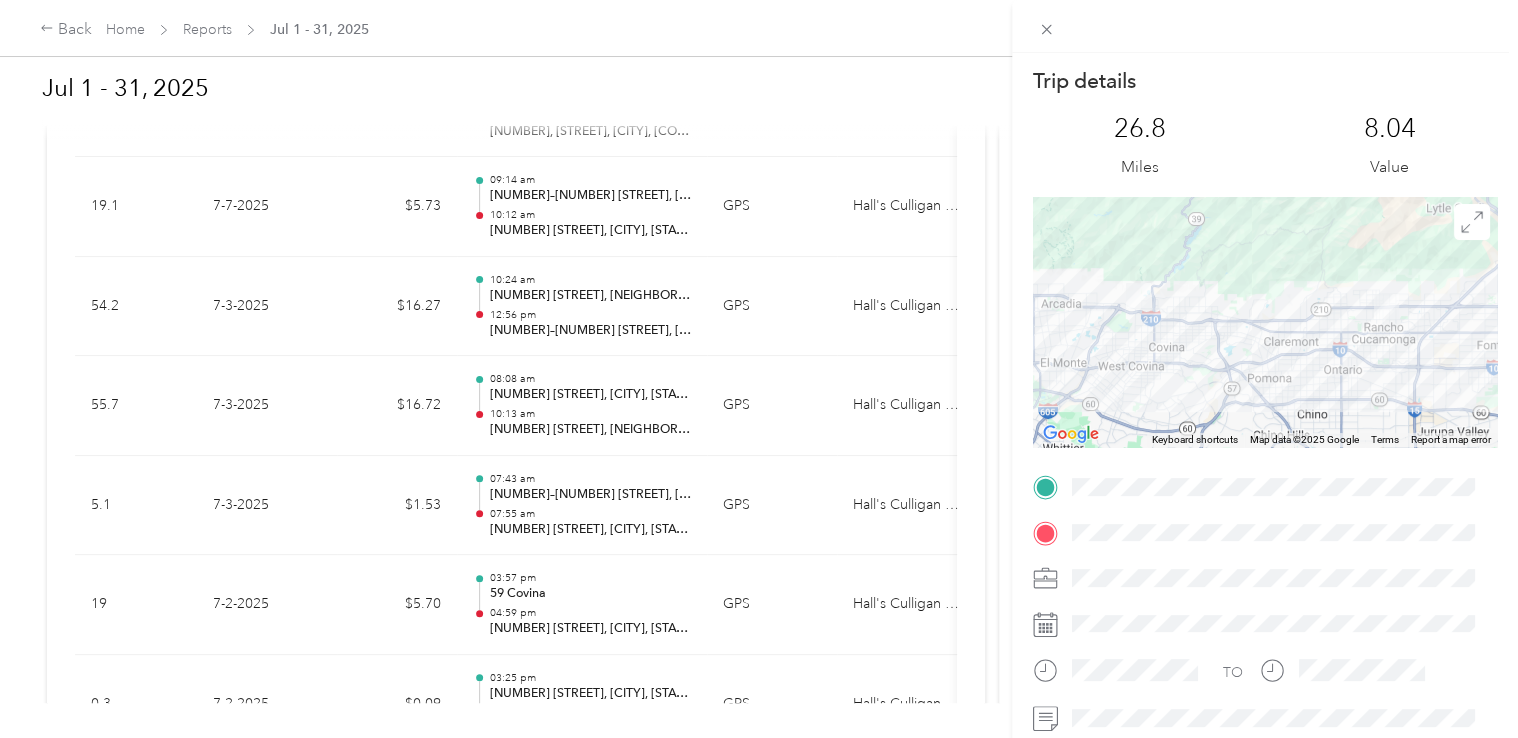 scroll, scrollTop: 10040, scrollLeft: 0, axis: vertical 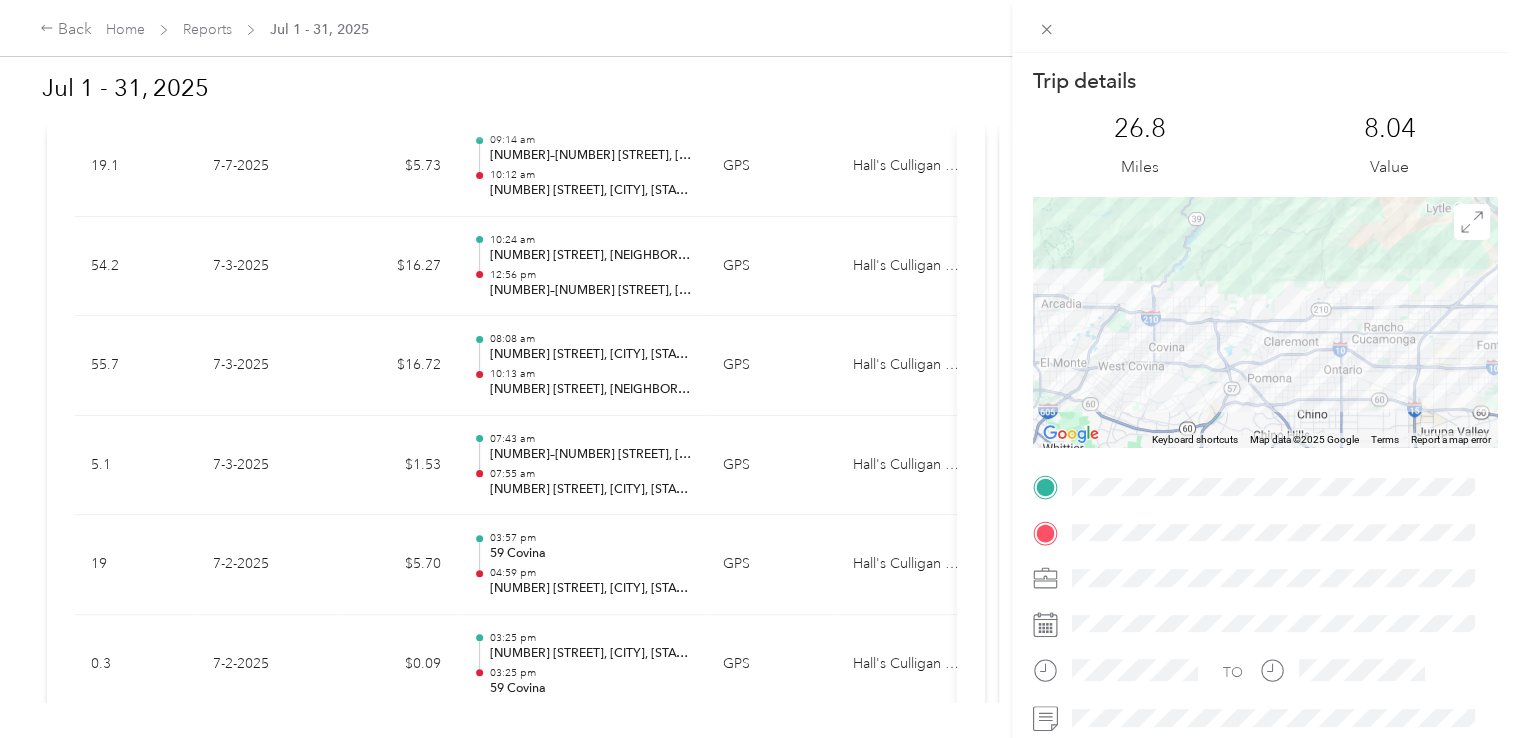 click on "Trip details This trip cannot be edited because it is either under review, approved, or paid. Contact your Team Manager to edit it. [NUMBER] Miles [NUMBER] Value  ← Move left → Move right ↑ Move up ↓ Move down + Zoom in - Zoom out Home Jump left by 75% End Jump right by 75% Page Up Jump up by 75% Page Down Jump down by 75% Keyboard shortcuts Map Data Map data ©2025 Google, INEGI Map data ©2025 Google, INEGI 20 km  Click to toggle between metric and imperial units Terms Report a map error TO" at bounding box center (759, 369) 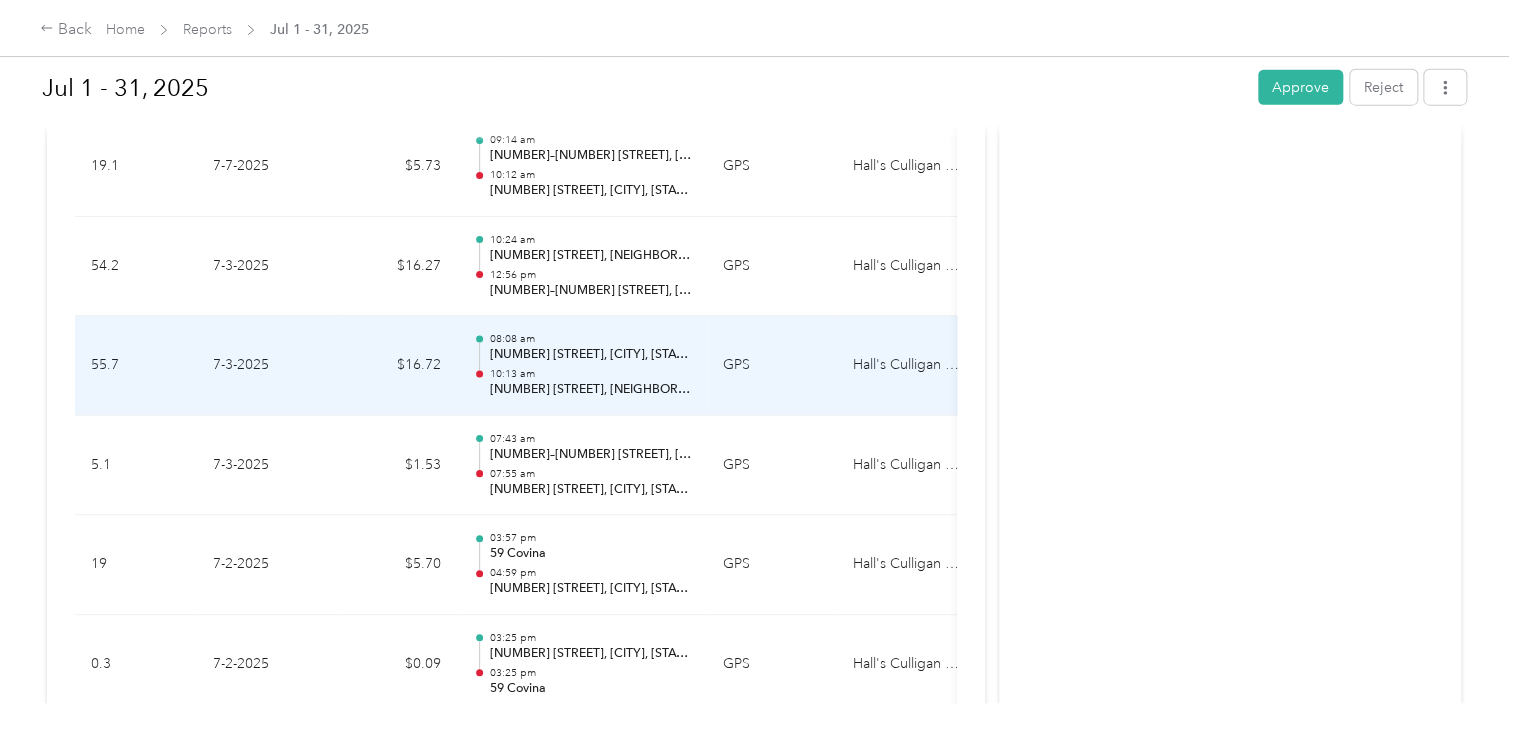 click on "[NUMBER] [STREET], [CITY], [STATE]" at bounding box center (590, 355) 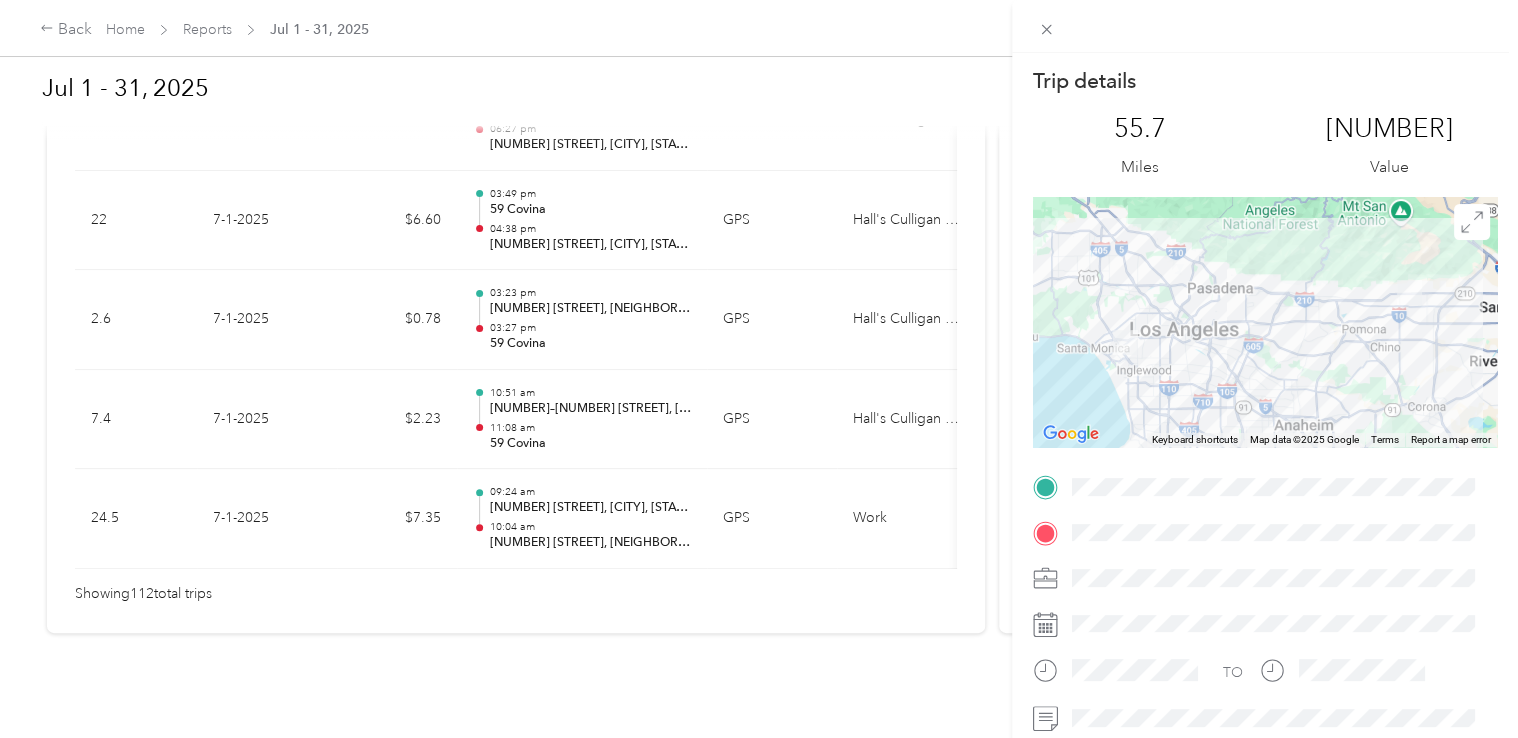 scroll, scrollTop: 11286, scrollLeft: 0, axis: vertical 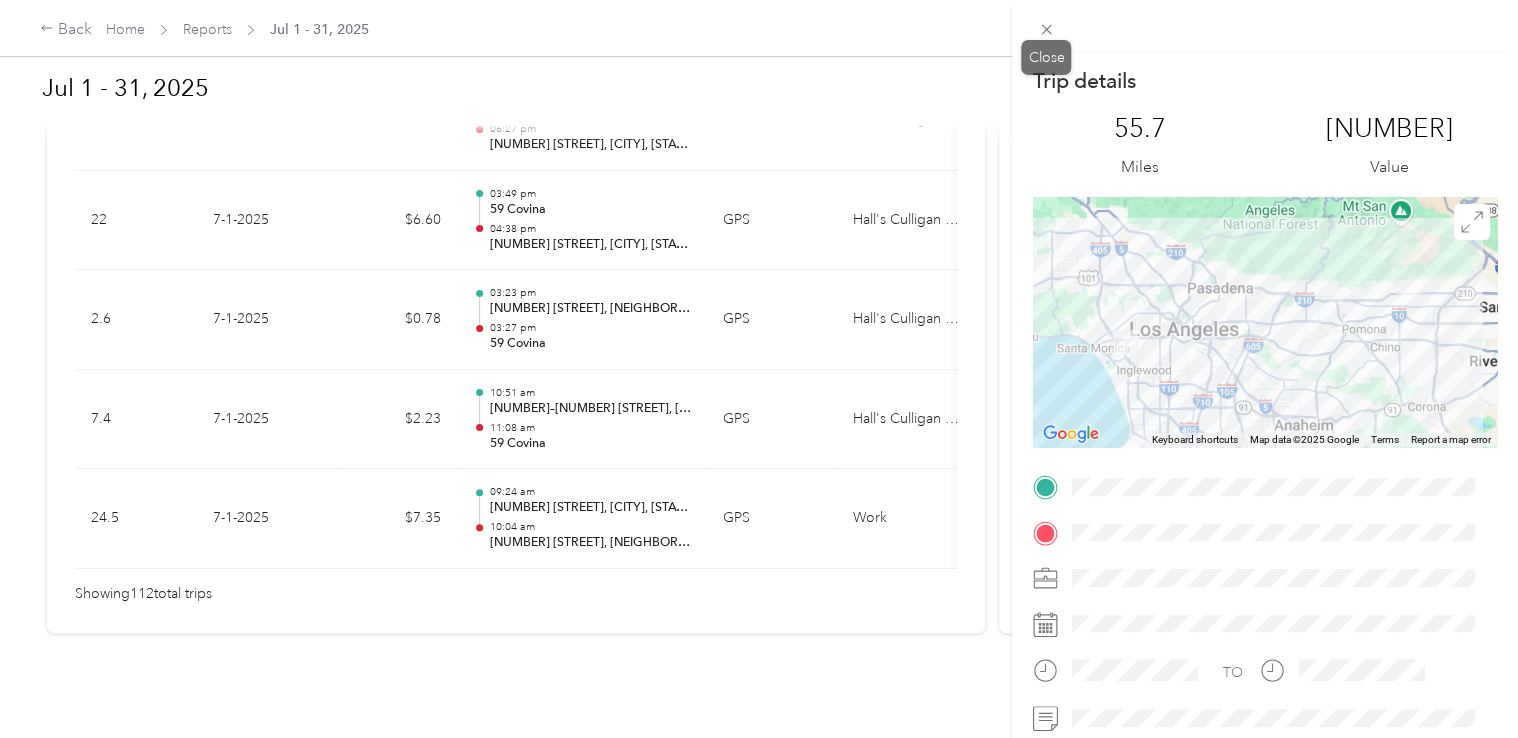 click 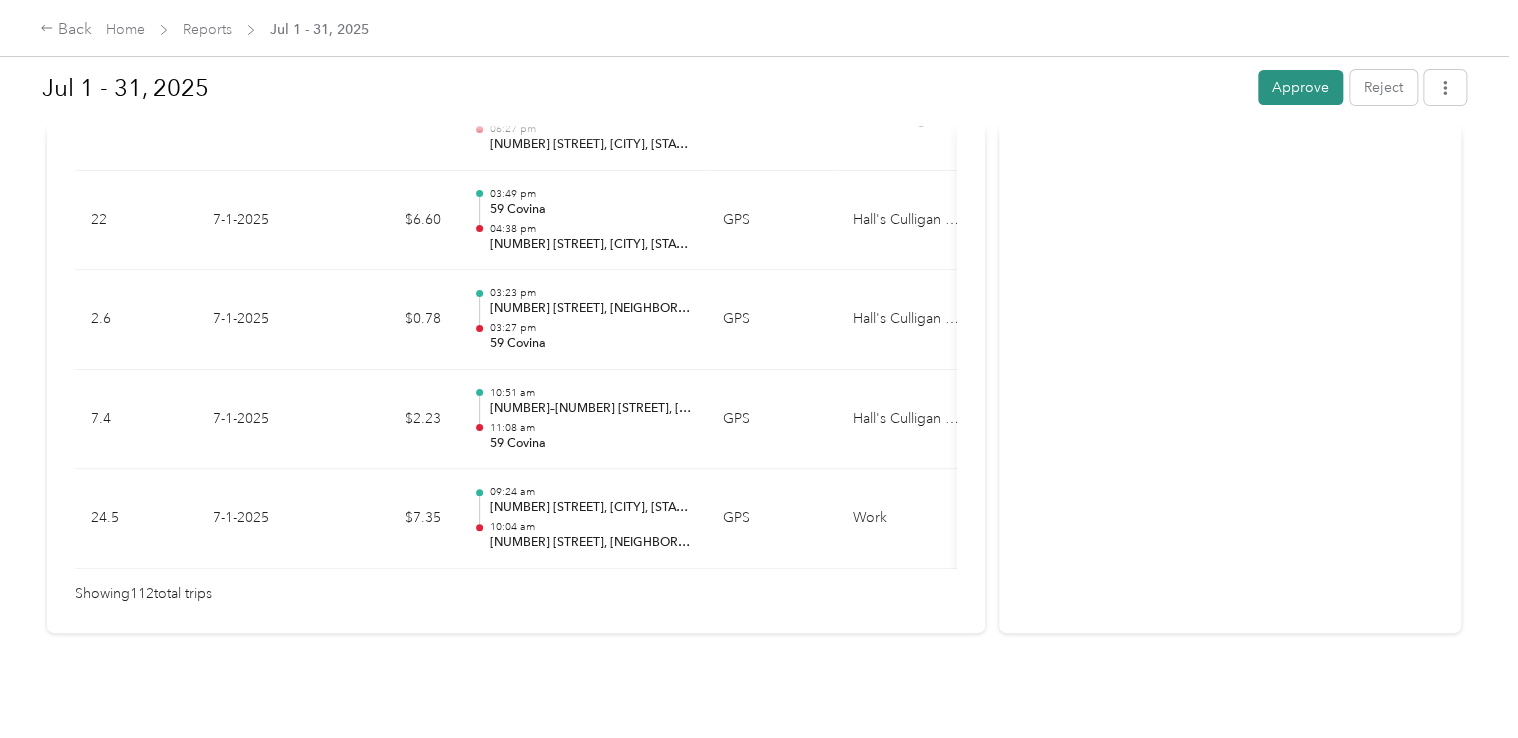 click on "Approve" at bounding box center [1300, 87] 